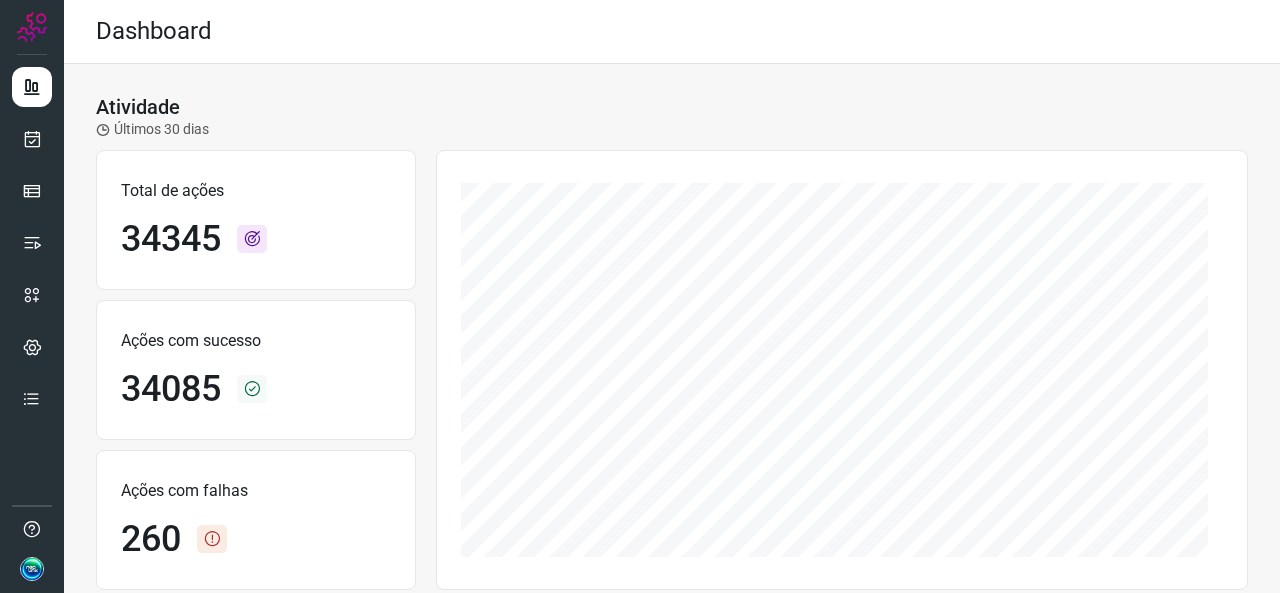 scroll, scrollTop: 0, scrollLeft: 0, axis: both 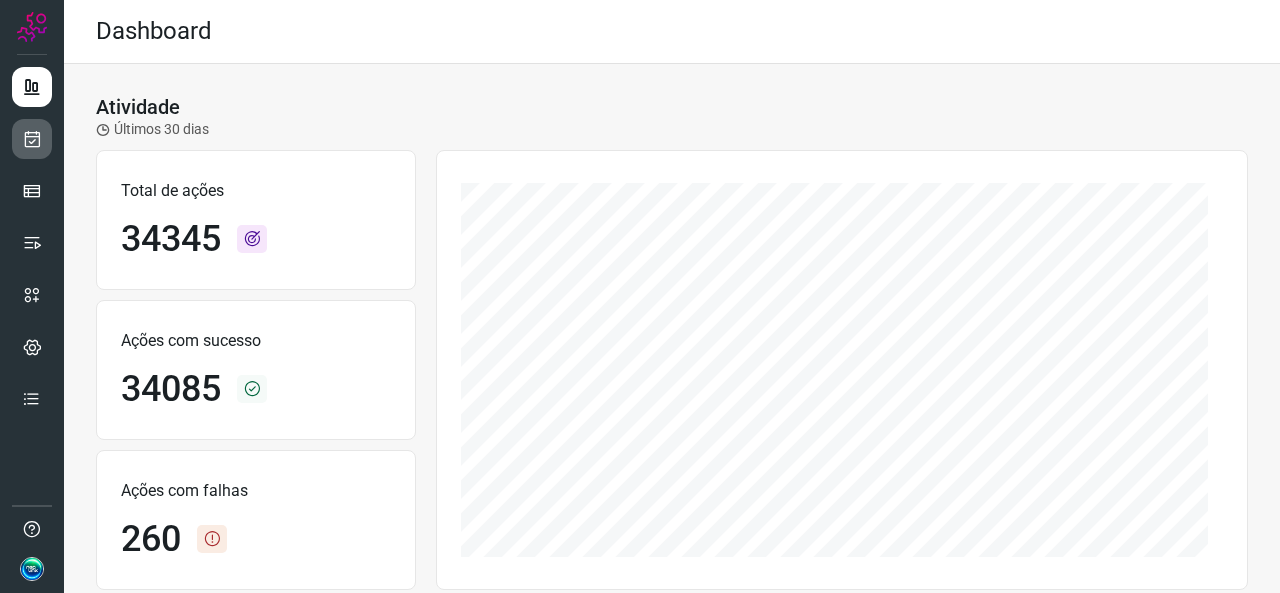 click at bounding box center (32, 139) 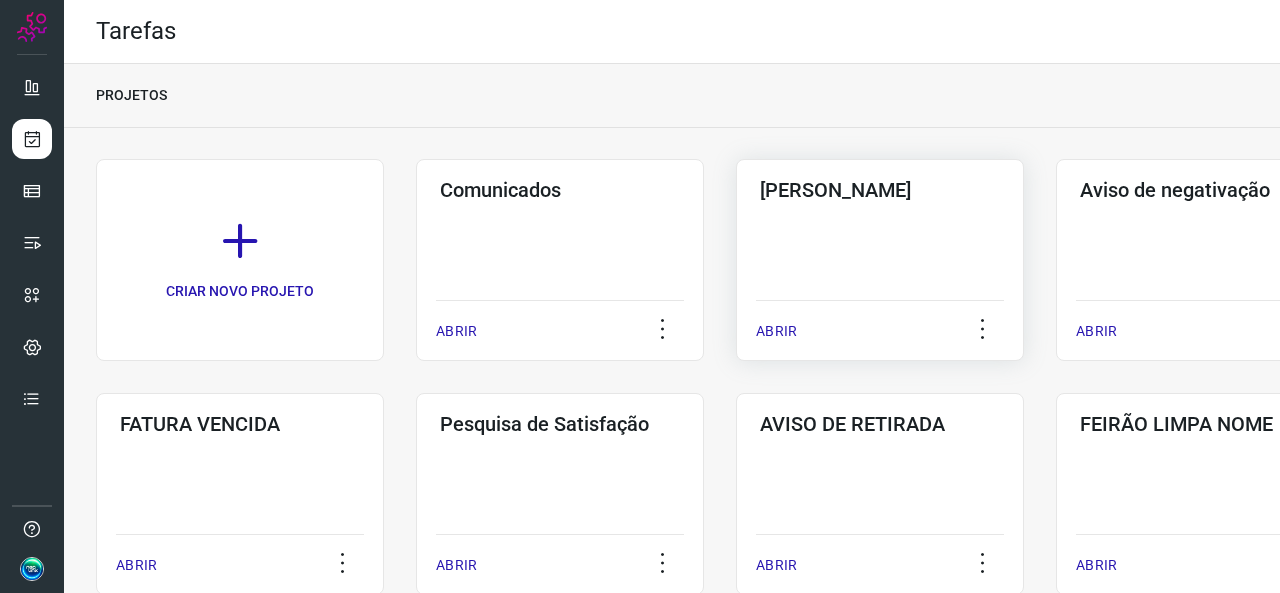 click on "ABRIR" at bounding box center [880, 325] 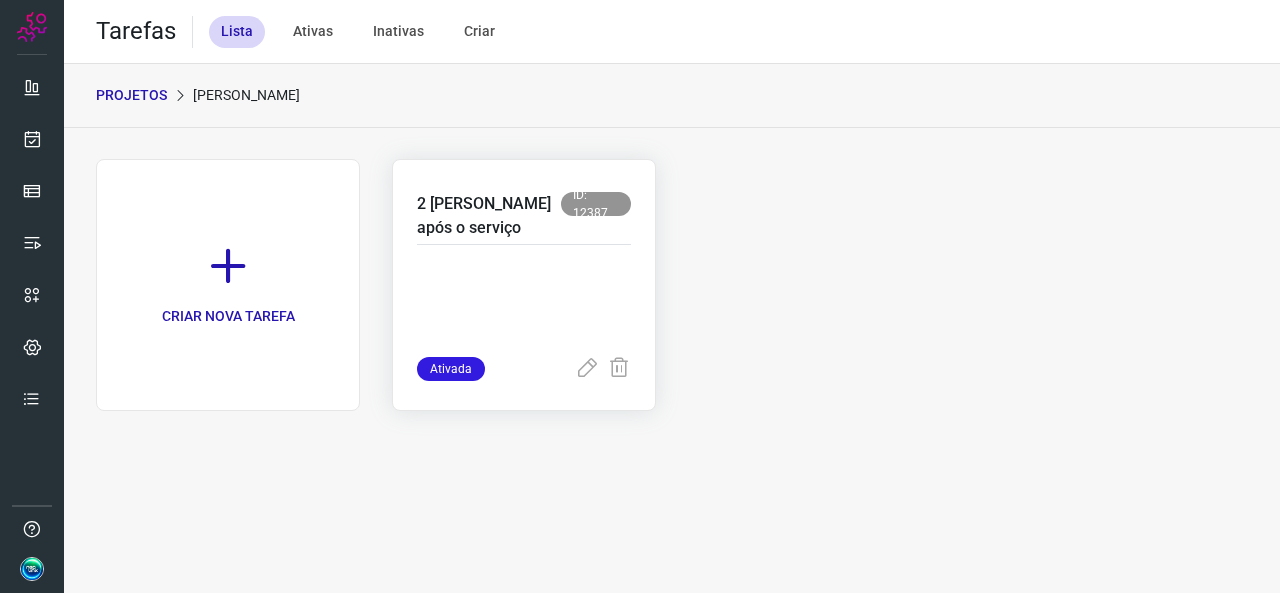 click at bounding box center (524, 307) 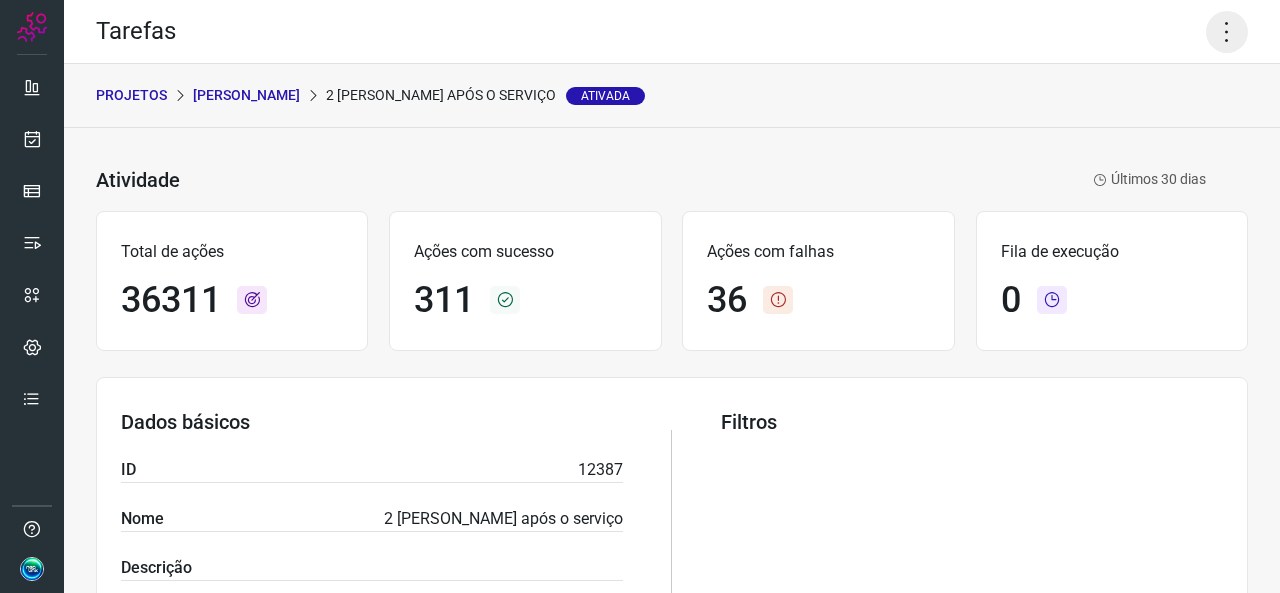 click 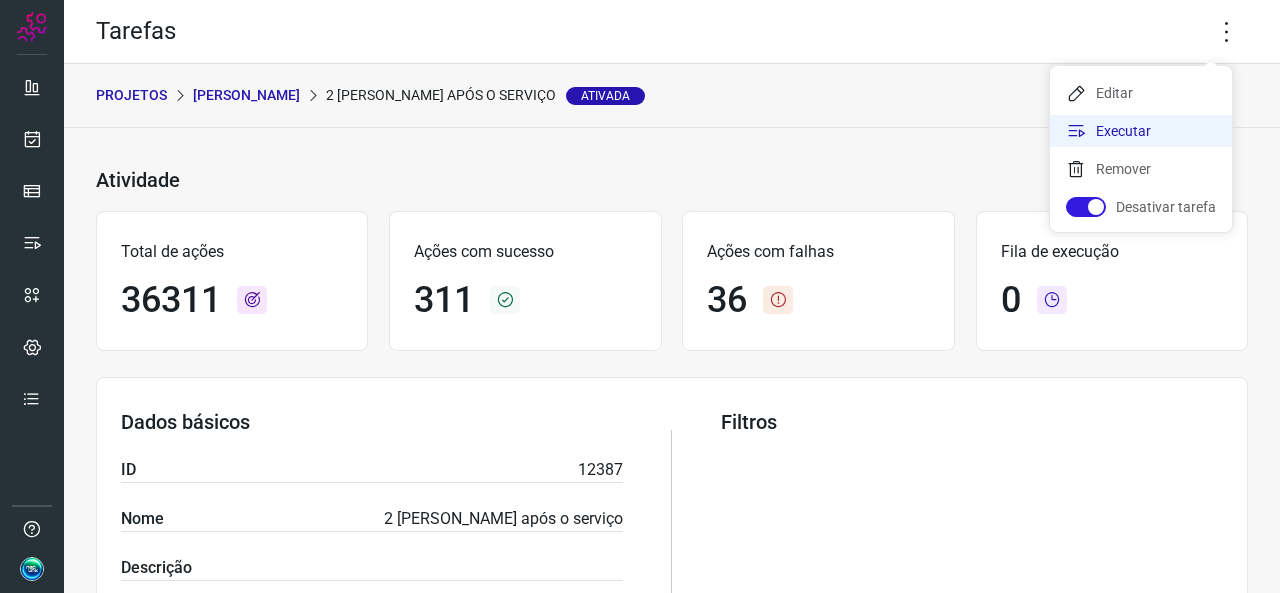 click on "Executar" 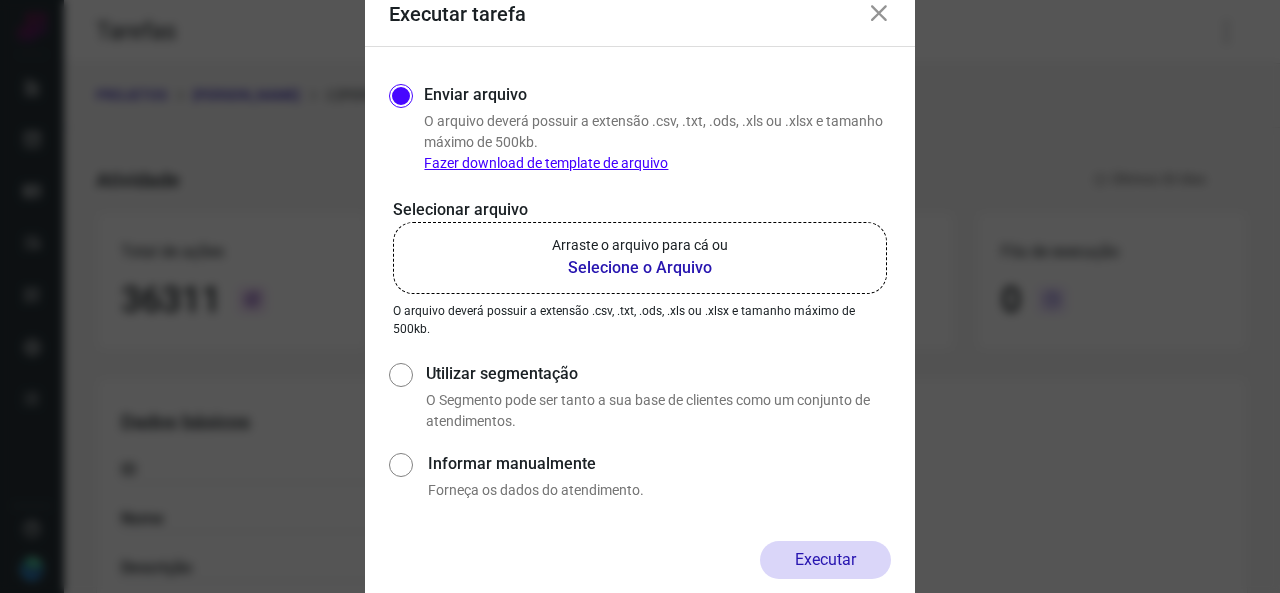 click on "Arraste o arquivo para cá ou Selecione o Arquivo" 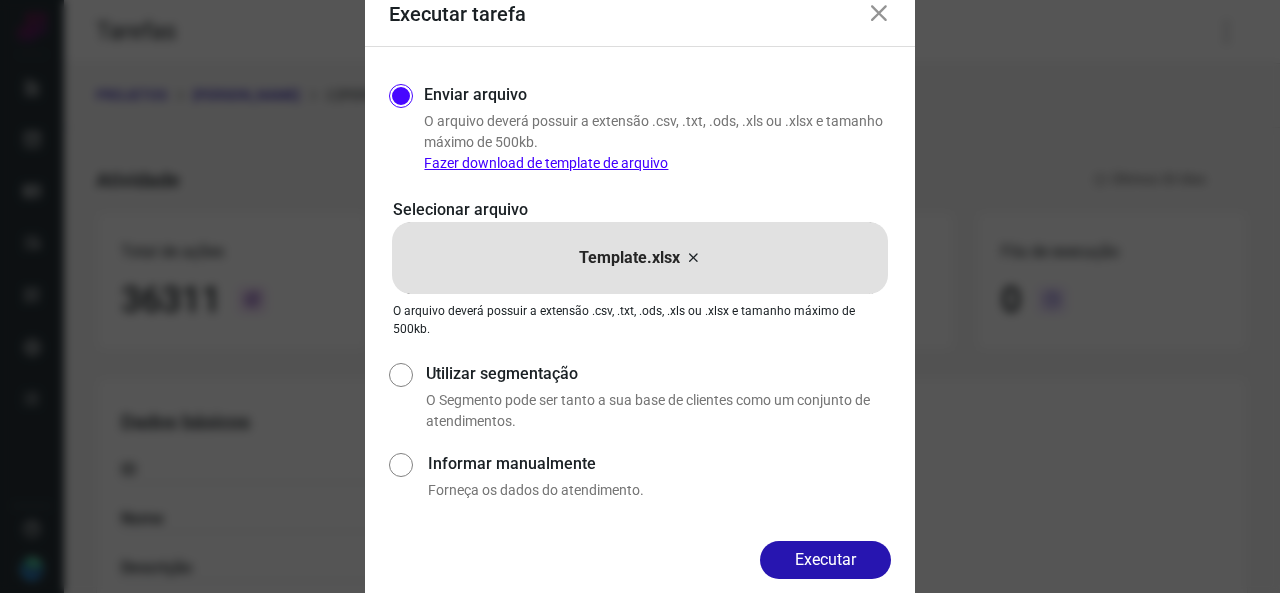 click on "Executar" at bounding box center (825, 560) 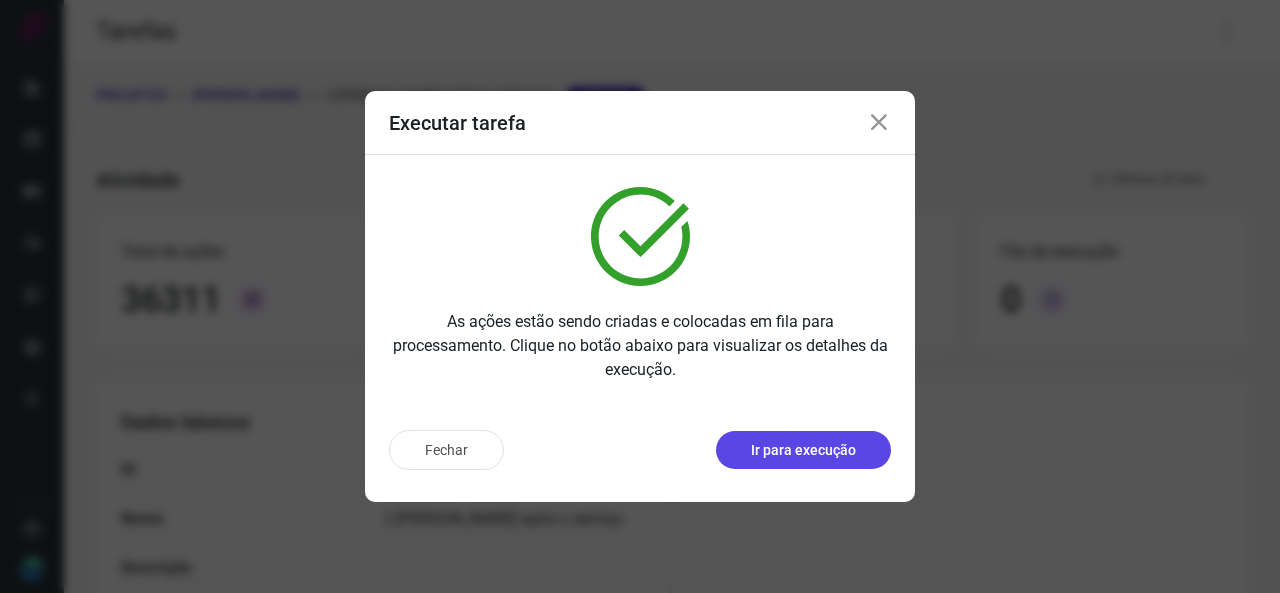 click on "Ir para execução" at bounding box center (803, 450) 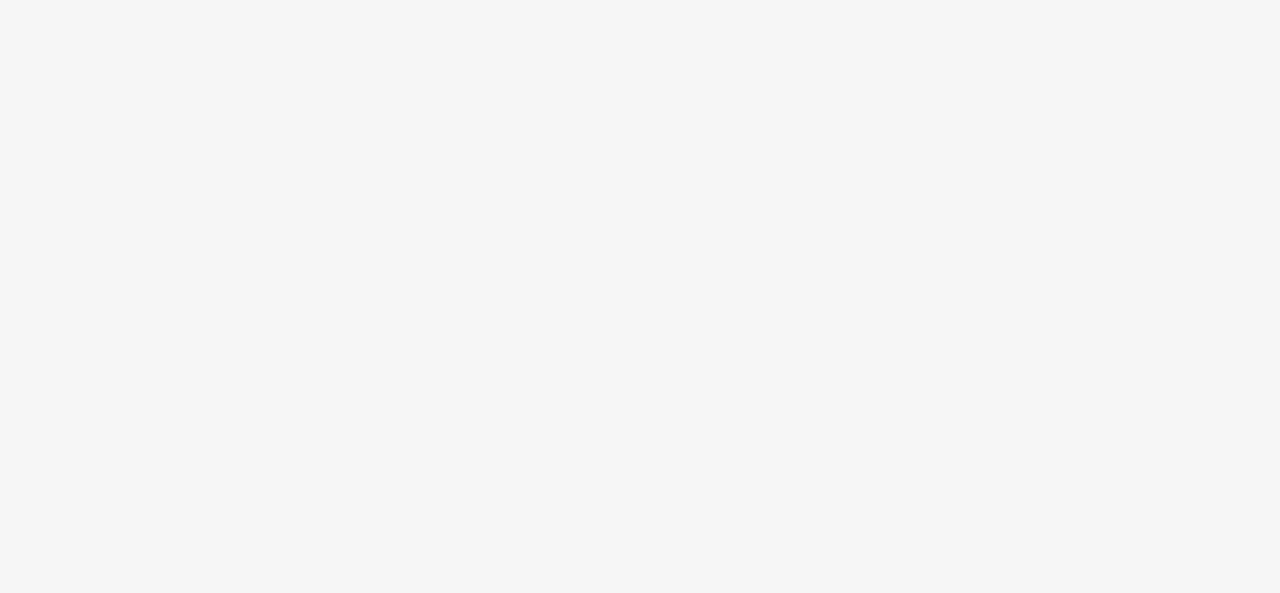 scroll, scrollTop: 0, scrollLeft: 0, axis: both 